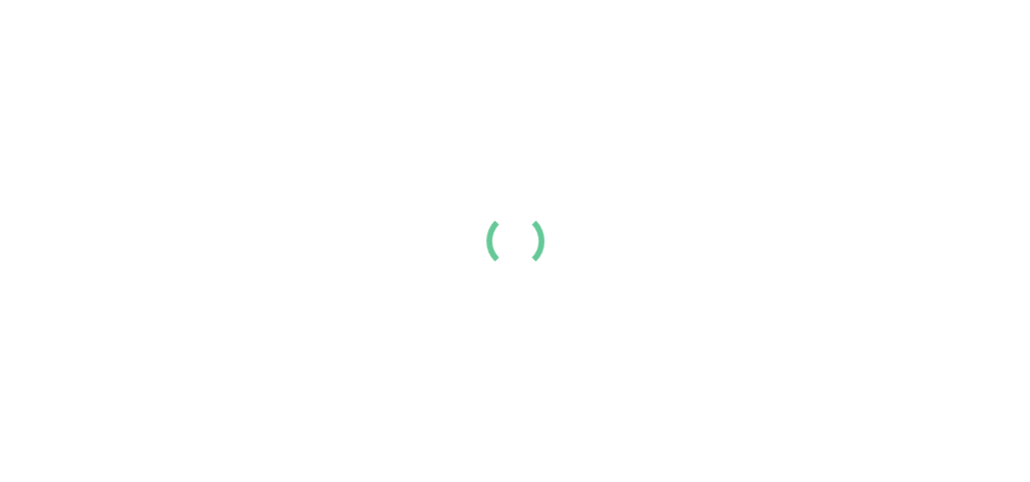 scroll, scrollTop: 0, scrollLeft: 0, axis: both 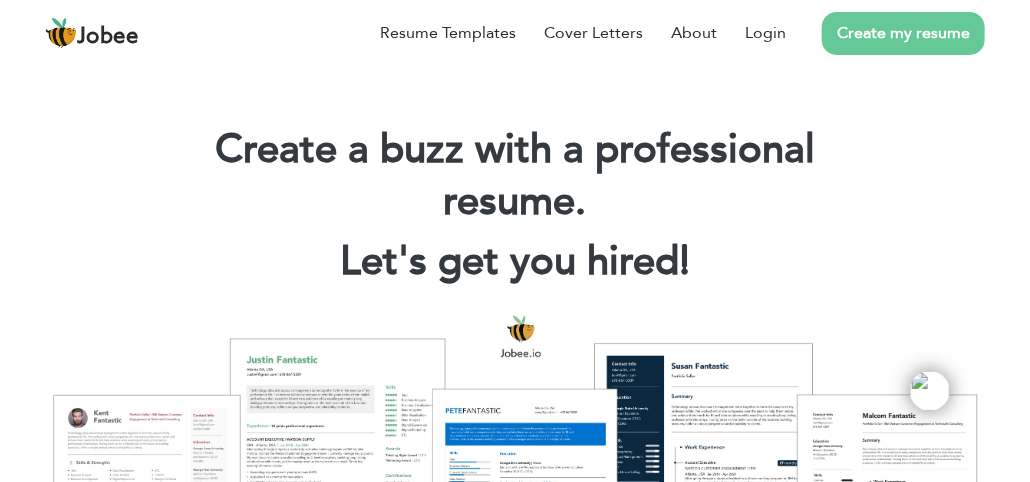 click on "Create my resume" at bounding box center (903, 33) 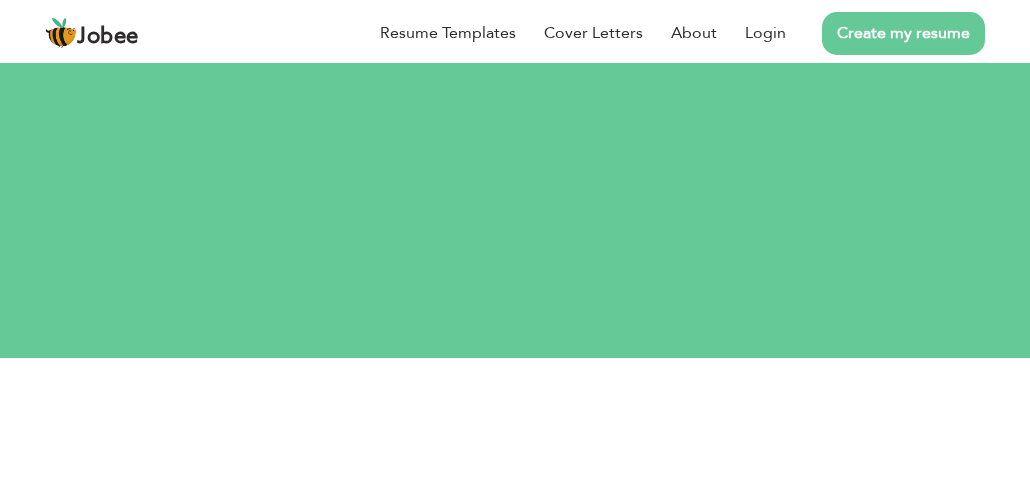 scroll, scrollTop: 0, scrollLeft: 0, axis: both 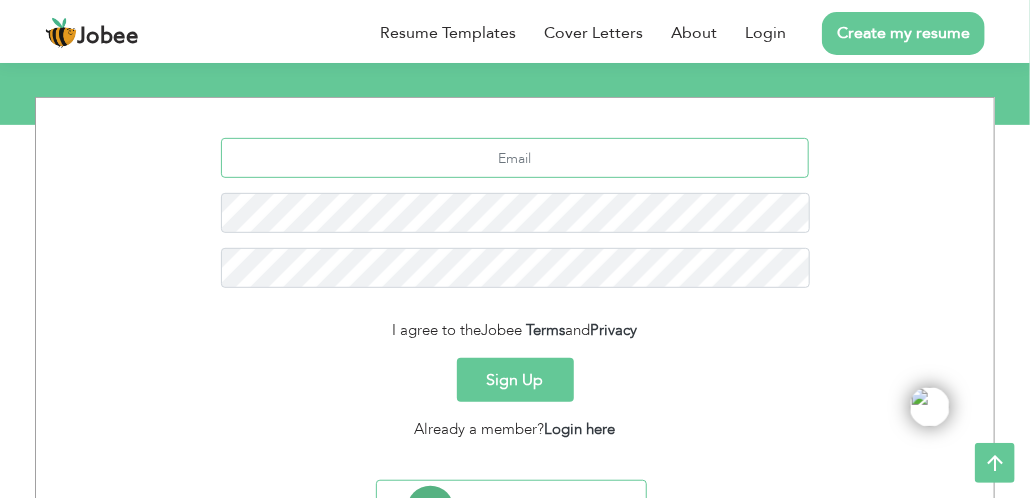 click at bounding box center [515, 158] 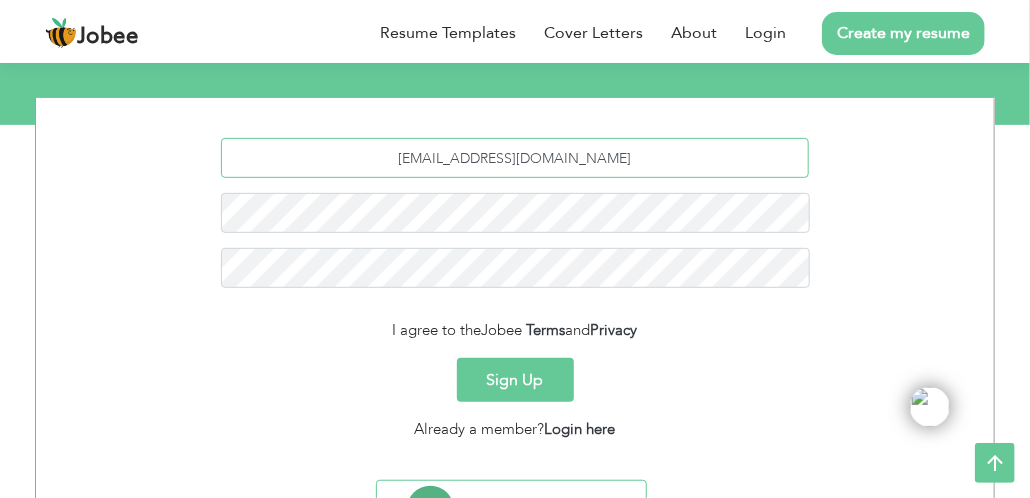 type on "[EMAIL_ADDRESS][DOMAIN_NAME]" 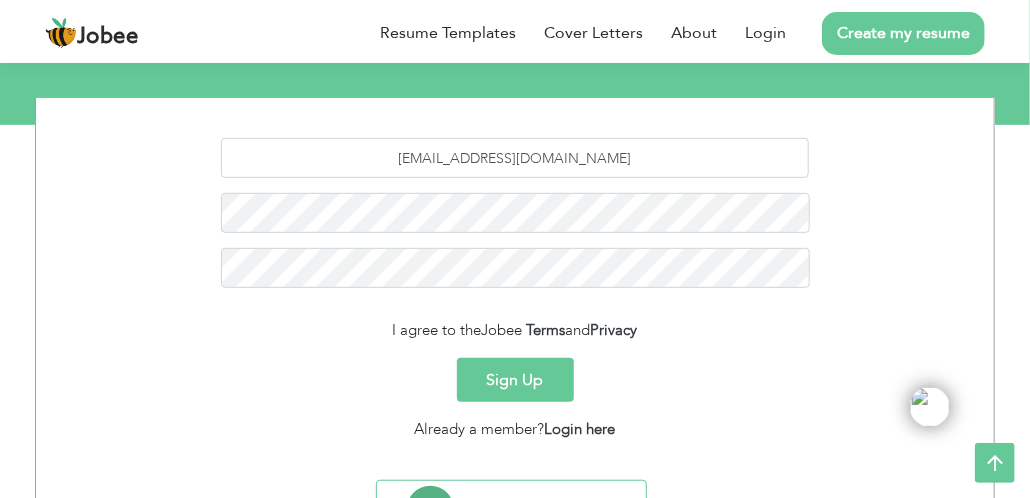 click on "Sign Up" at bounding box center [515, 380] 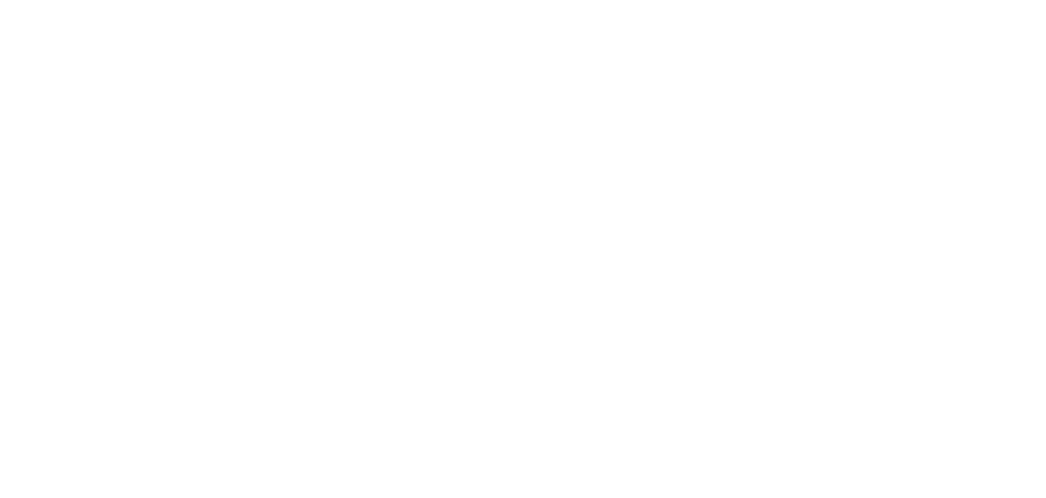 scroll, scrollTop: 0, scrollLeft: 0, axis: both 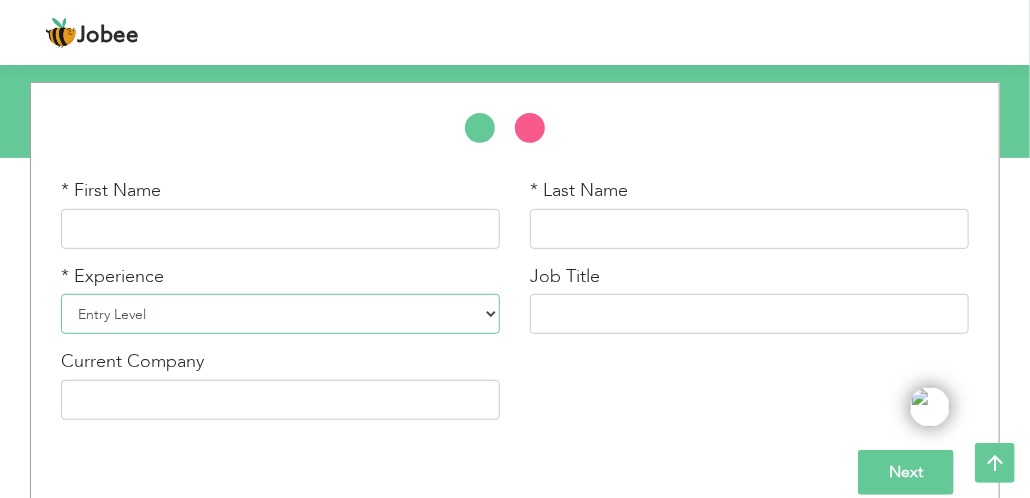 click on "Entry Level
Less than 1 Year
1 Year
2 Years
3 Years
4 Years
5 Years
6 Years
7 Years
8 Years
9 Years
10 Years
11 Years
12 Years
13 Years
14 Years
15 Years
16 Years
17 Years
18 Years
19 Years
20 Years
21 Years
22 Years
23 Years
24 Years
25 Years
26 Years
27 Years
28 Years
29 Years
30 Years
31 Years
32 Years
33 Years
34 Years
35 Years
More than 35 Years" at bounding box center [280, 314] 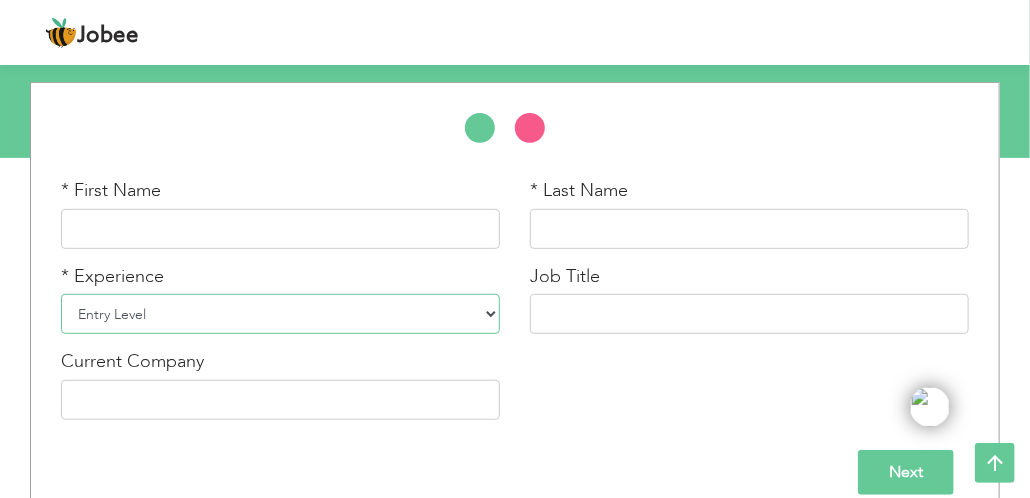 click on "Entry Level
Less than 1 Year
1 Year
2 Years
3 Years
4 Years
5 Years
6 Years
7 Years
8 Years
9 Years
10 Years
11 Years
12 Years
13 Years
14 Years
15 Years
16 Years
17 Years
18 Years
19 Years
20 Years
21 Years
22 Years
23 Years
24 Years
25 Years
26 Years
27 Years
28 Years
29 Years
30 Years
31 Years
32 Years
33 Years
34 Years
35 Years
More than 35 Years" at bounding box center [280, 314] 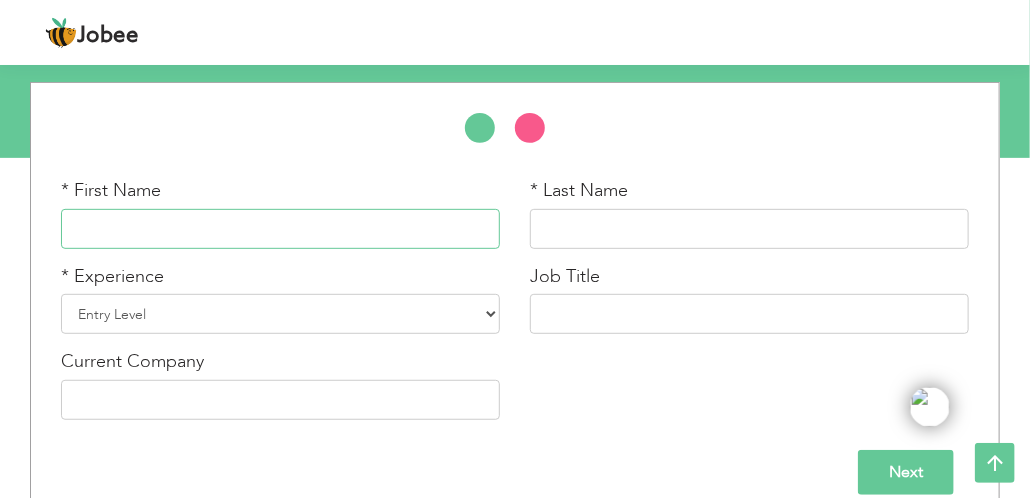 click at bounding box center [280, 229] 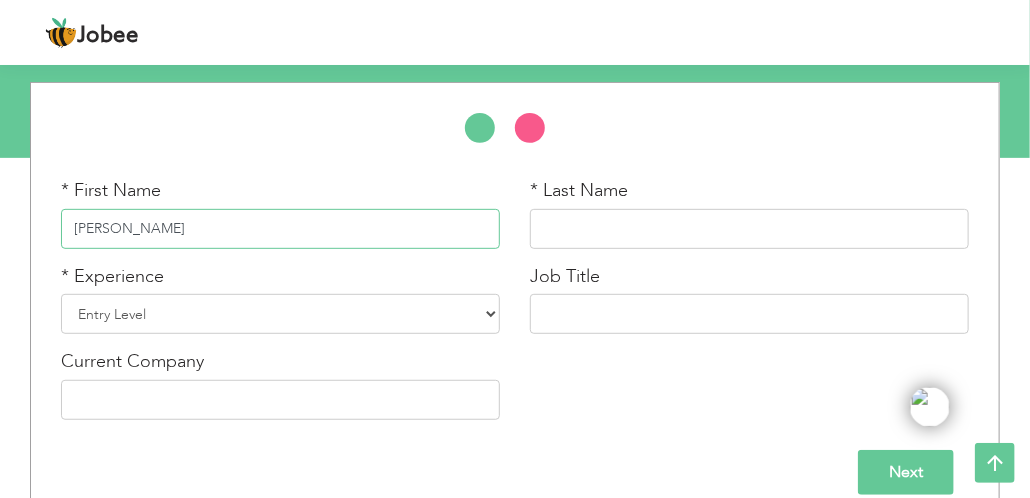 type on "[PERSON_NAME]" 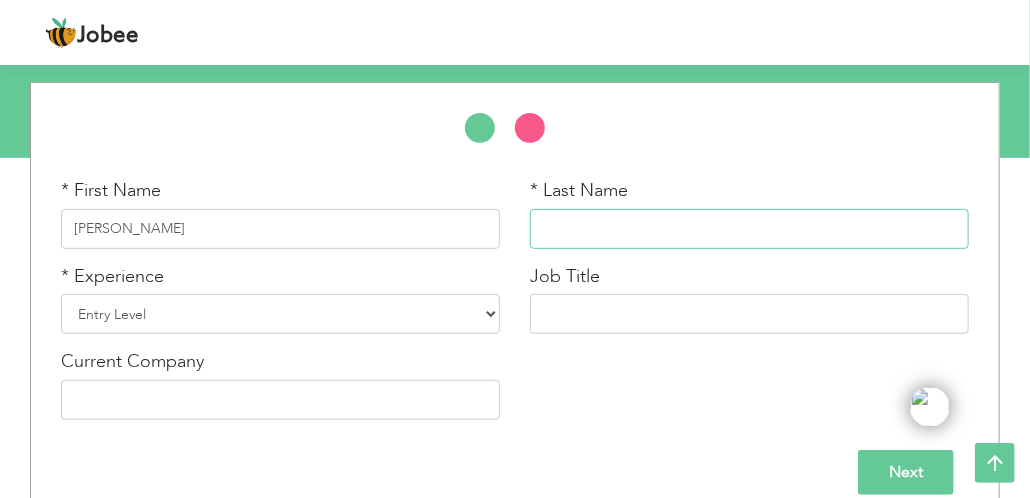 click at bounding box center (749, 229) 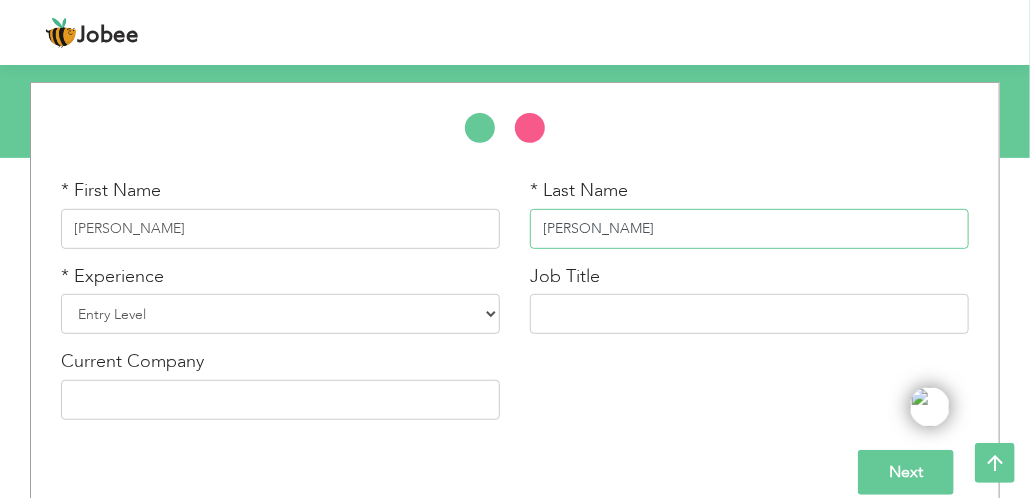 type on "[PERSON_NAME]" 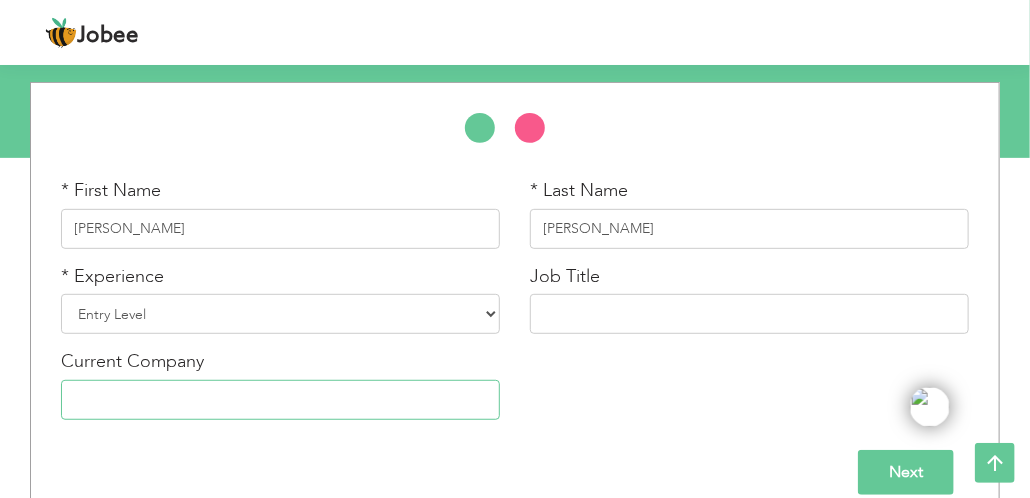 click at bounding box center [280, 400] 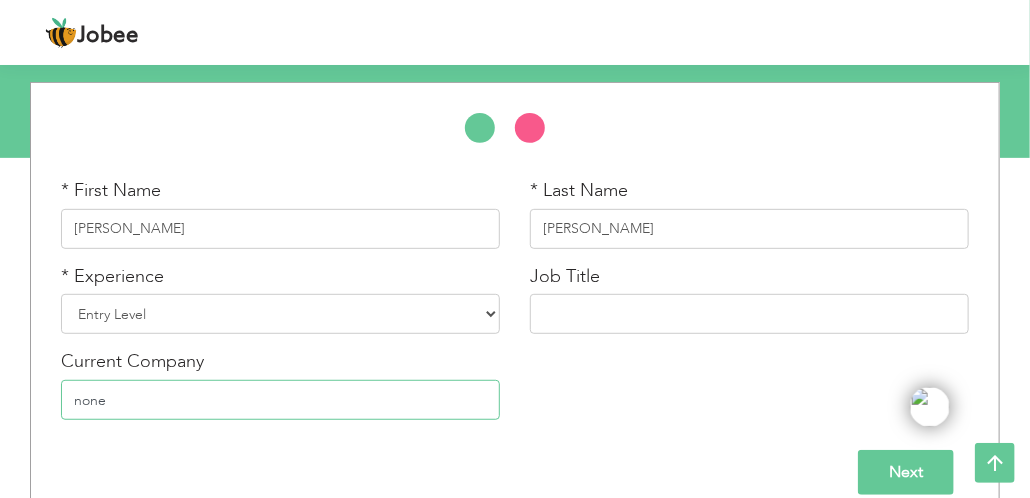 type on "none" 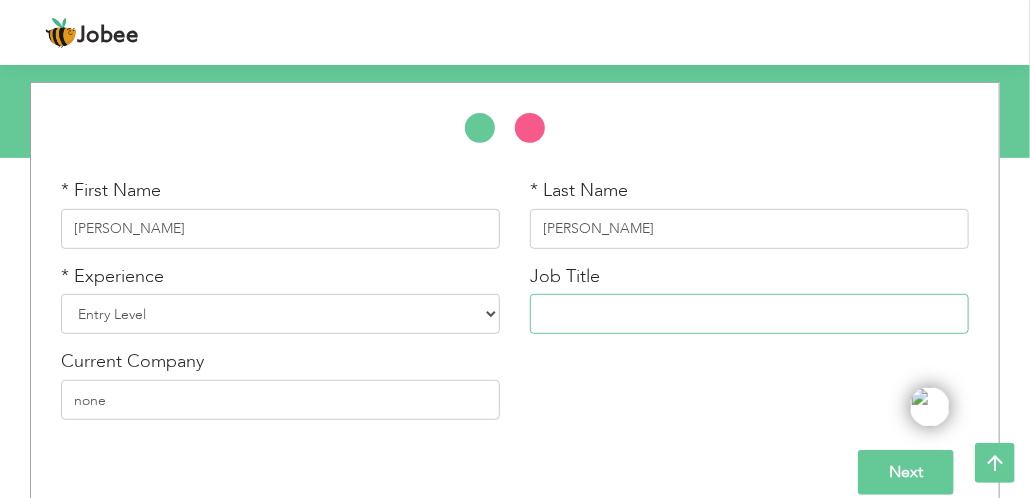 click at bounding box center (749, 314) 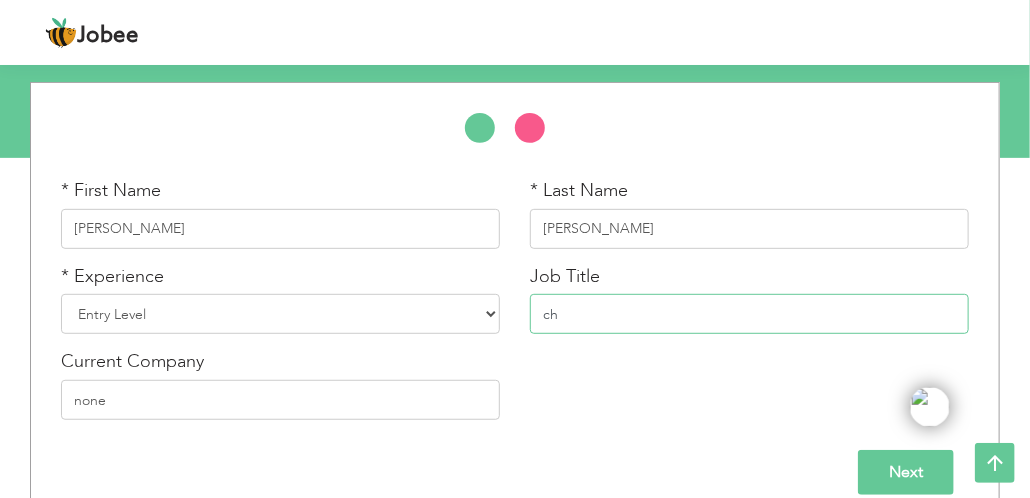 type on "c" 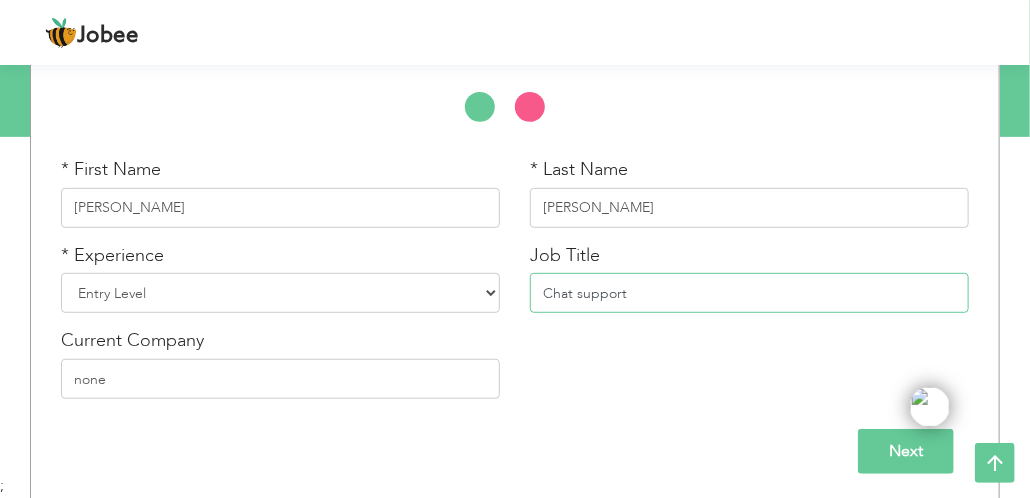 scroll, scrollTop: 227, scrollLeft: 0, axis: vertical 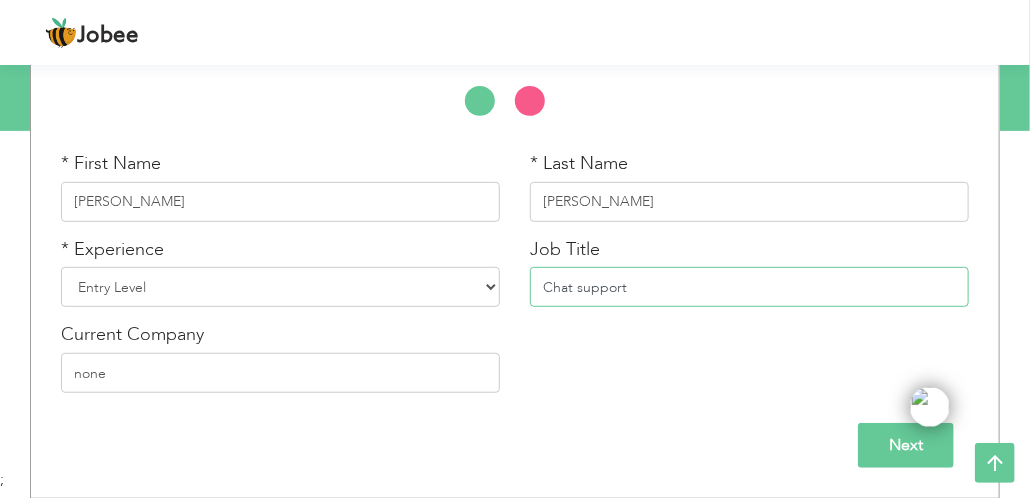 type on "Chat support" 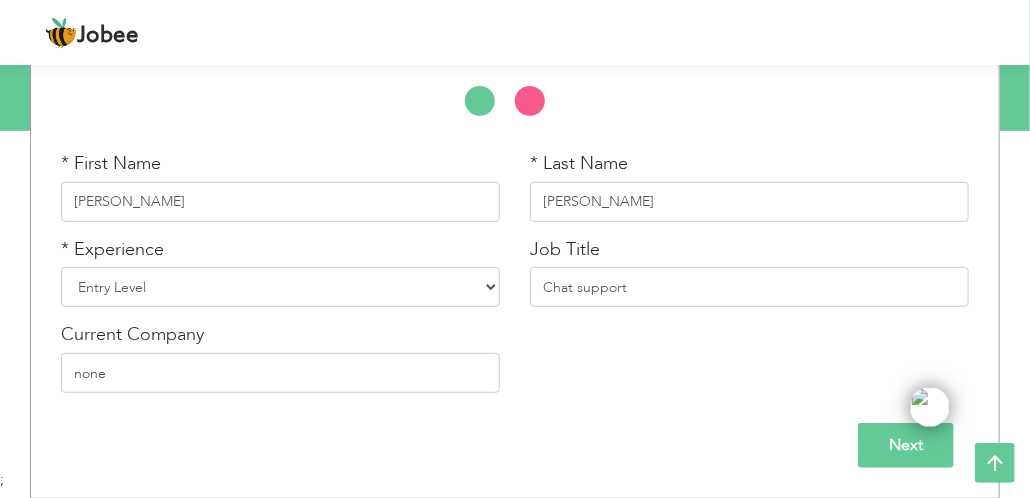 click on "Next" at bounding box center [906, 445] 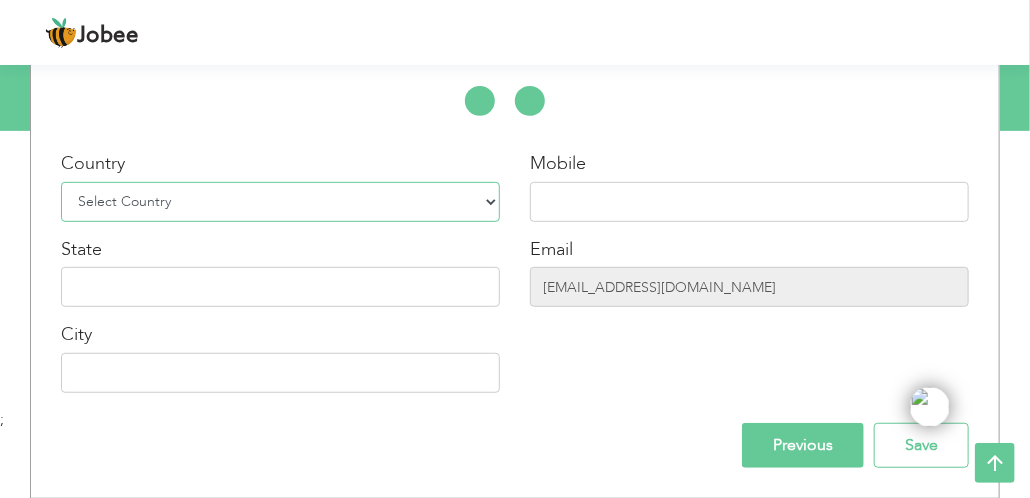 click on "Select Country
Afghanistan
Albania
Algeria
American Samoa
Andorra
Angola
Anguilla
Antarctica
Antigua and Barbuda
Argentina
Armenia
Aruba
Australia
Austria
Azerbaijan
Bahamas
Bahrain
Bangladesh
Barbados
Belarus
Belgium
Belize
Benin
Bermuda
Bhutan
Bolivia
Bosnia-Herzegovina
Botswana
Bouvet Island
Brazil
British Indian Ocean Territory
Brunei Darussalam
Bulgaria
Burkina Faso
Burundi
Cambodia
Cameroon
Canada
Cape Verde
Cayman Islands
Central African Republic
Chad
Chile
China
Christmas Island
Cocos (Keeling) Islands
Colombia
Comoros
Congo
Congo, Dem. Republic
Cook Islands
Costa Rica
Croatia
Cuba
Cyprus
Czech Rep
Denmark
Djibouti
Dominica
Dominican Republic
Ecuador
Egypt
El Salvador
Equatorial Guinea
Eritrea
Estonia
Ethiopia
European Union
Falkland Islands (Malvinas)
Faroe Islands
Fiji
Finland
France
French Guiana
French Southern Territories
Gabon
Gambia
Georgia" at bounding box center (280, 202) 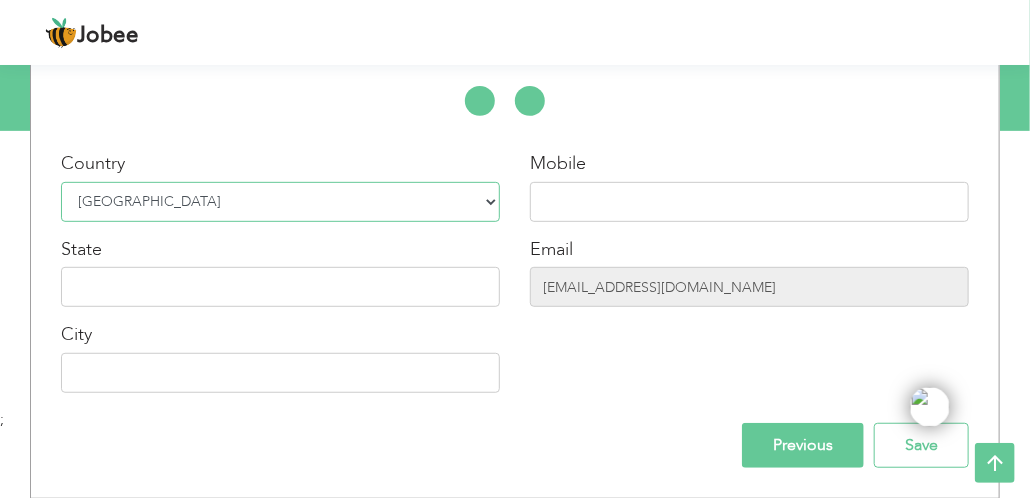 click on "Select Country
Afghanistan
Albania
Algeria
American Samoa
Andorra
Angola
Anguilla
Antarctica
Antigua and Barbuda
Argentina
Armenia
Aruba
Australia
Austria
Azerbaijan
Bahamas
Bahrain
Bangladesh
Barbados
Belarus
Belgium
Belize
Benin
Bermuda
Bhutan
Bolivia
Bosnia-Herzegovina
Botswana
Bouvet Island
Brazil
British Indian Ocean Territory
Brunei Darussalam
Bulgaria
Burkina Faso
Burundi
Cambodia
Cameroon
Canada
Cape Verde
Cayman Islands
Central African Republic
Chad
Chile
China
Christmas Island
Cocos (Keeling) Islands
Colombia
Comoros
Congo
Congo, Dem. Republic
Cook Islands
Costa Rica
Croatia
Cuba
Cyprus
Czech Rep
Denmark
Djibouti
Dominica
Dominican Republic
Ecuador
Egypt
El Salvador
Equatorial Guinea
Eritrea
Estonia
Ethiopia
European Union
Falkland Islands (Malvinas)
Faroe Islands
Fiji
Finland
France
French Guiana
French Southern Territories
Gabon
Gambia
Georgia" at bounding box center [280, 202] 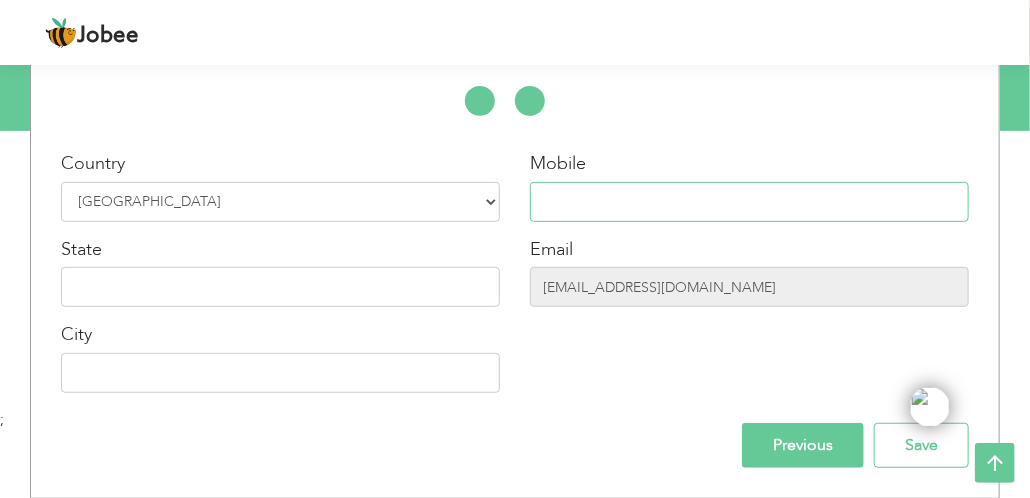 click at bounding box center [749, 202] 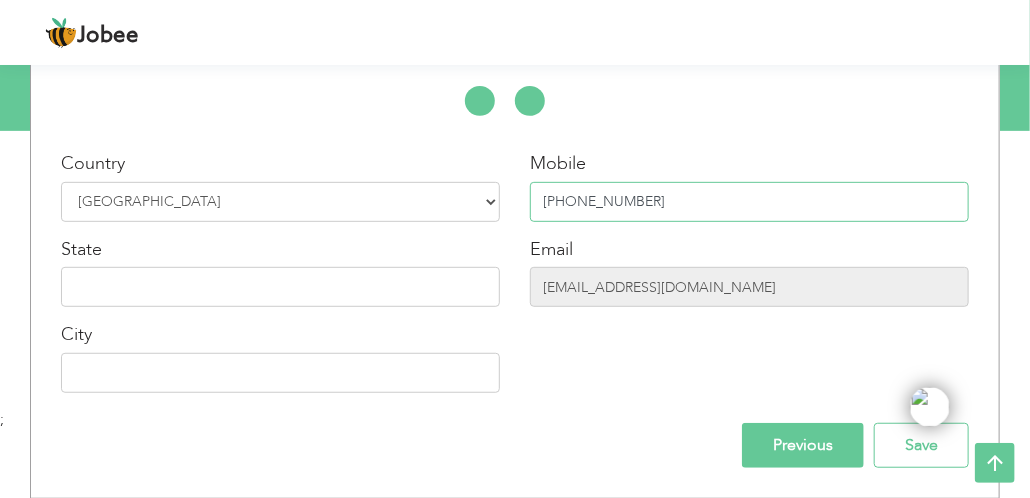 type on "+92 314 5347026" 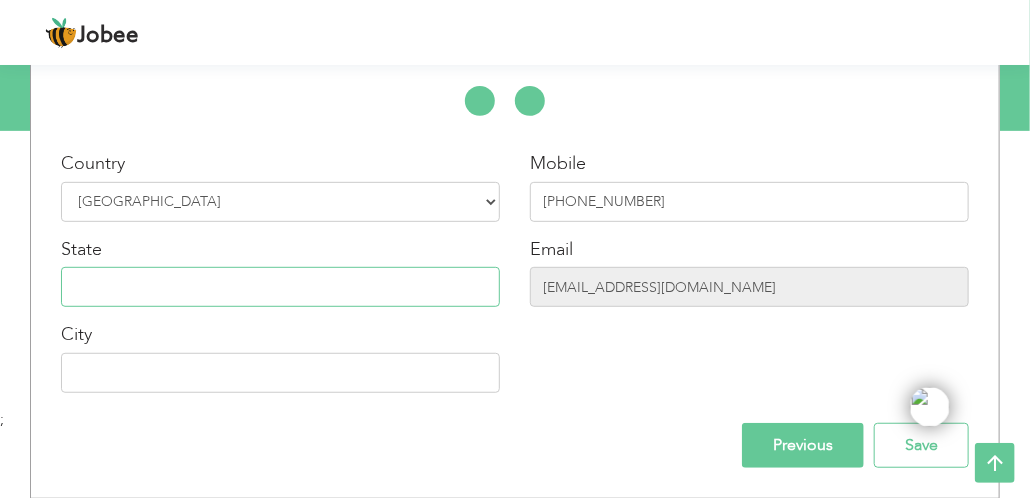 click at bounding box center [280, 287] 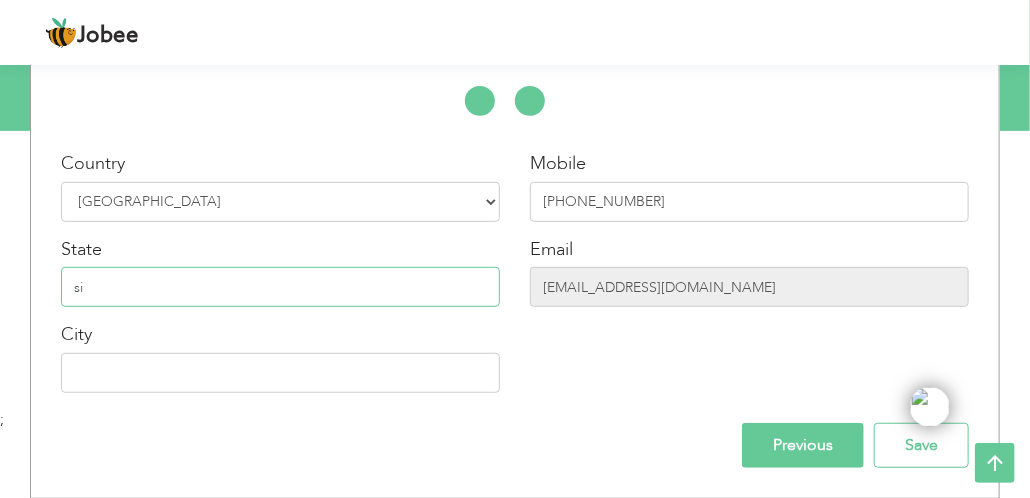 type on "s" 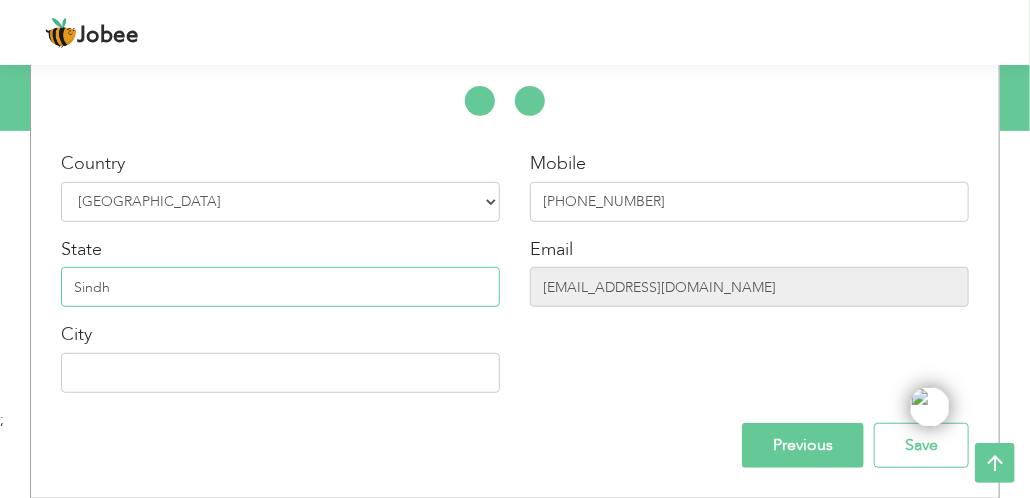 type on "Sindh" 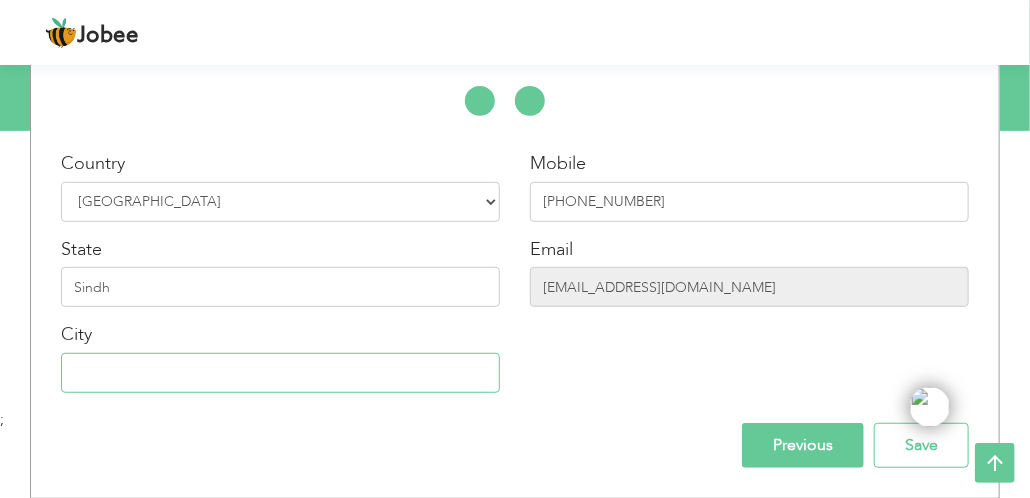 click at bounding box center (280, 373) 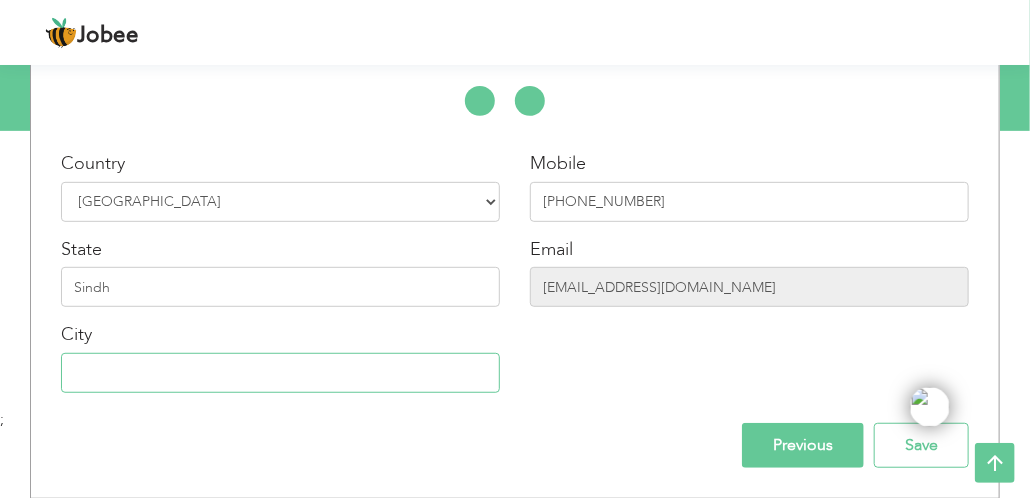 type on "[GEOGRAPHIC_DATA]" 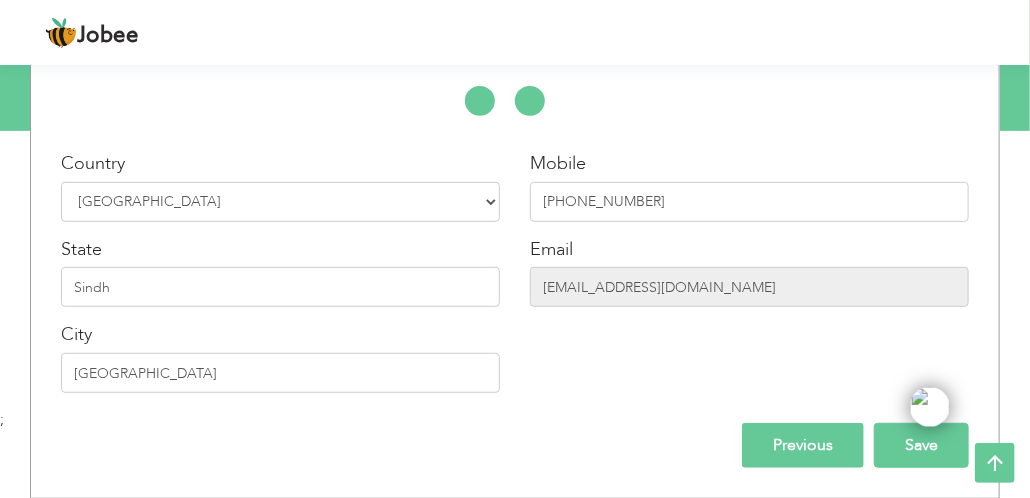 click on "Save" at bounding box center (921, 445) 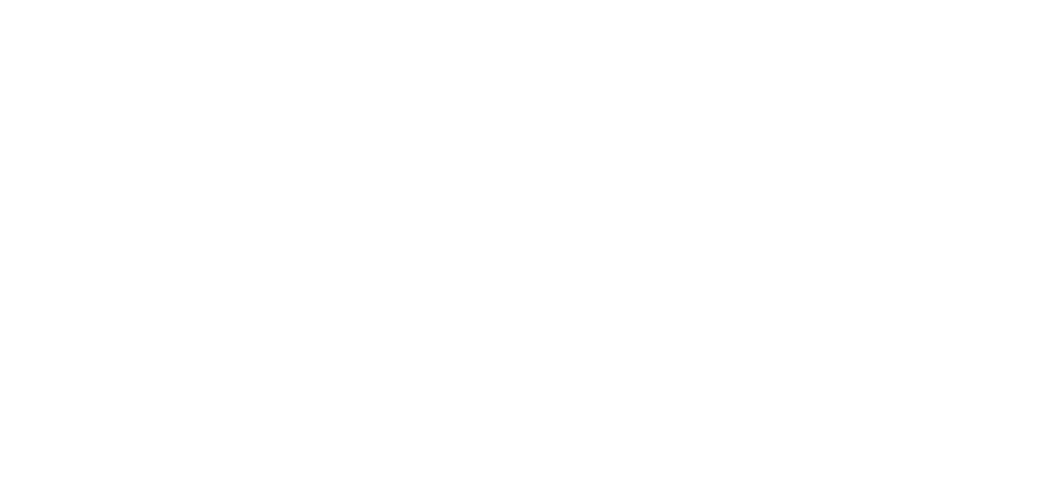 scroll, scrollTop: 0, scrollLeft: 0, axis: both 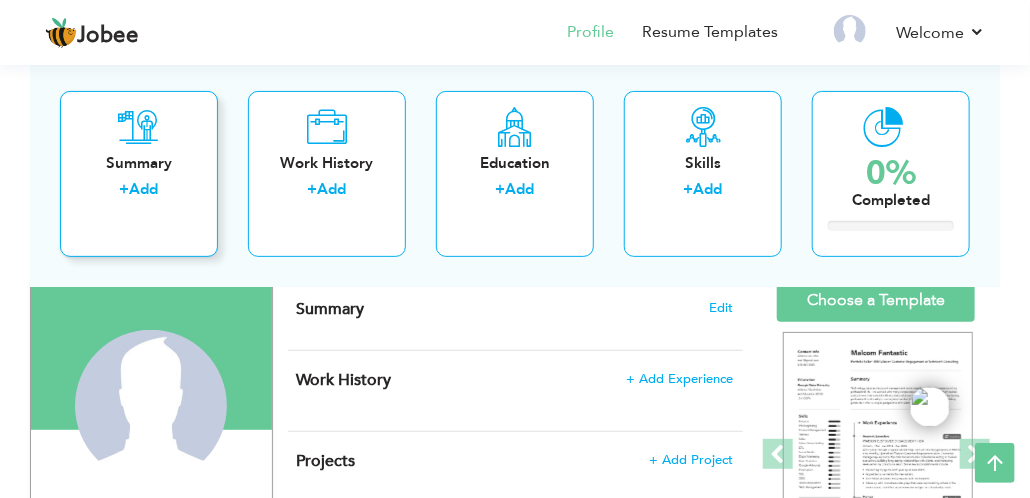 click on "+  Add" at bounding box center [139, 192] 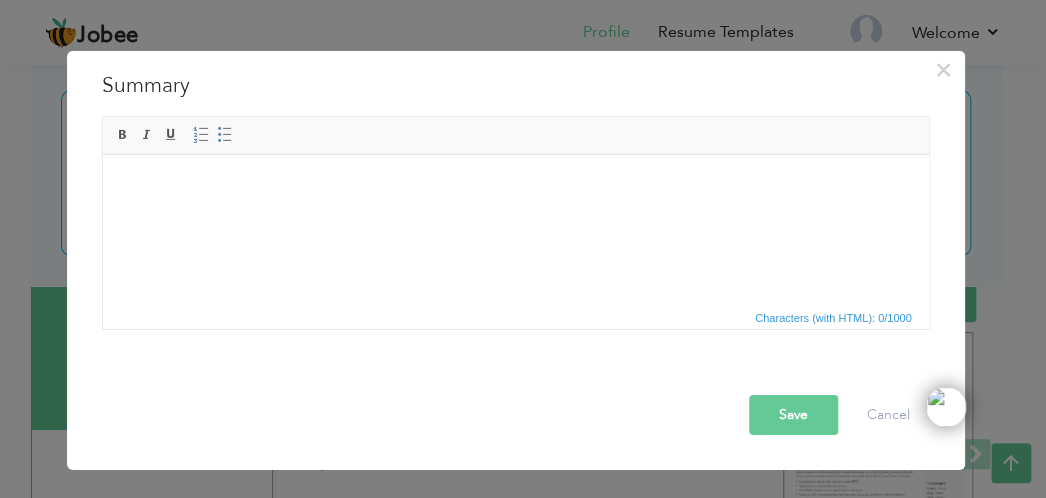 drag, startPoint x: 277, startPoint y: 207, endPoint x: 214, endPoint y: 197, distance: 63.788715 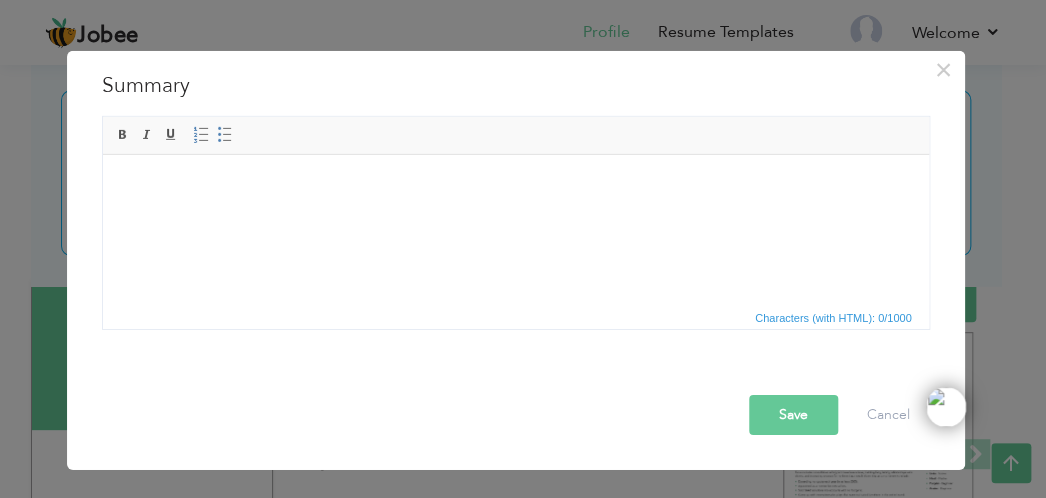 click at bounding box center [515, 184] 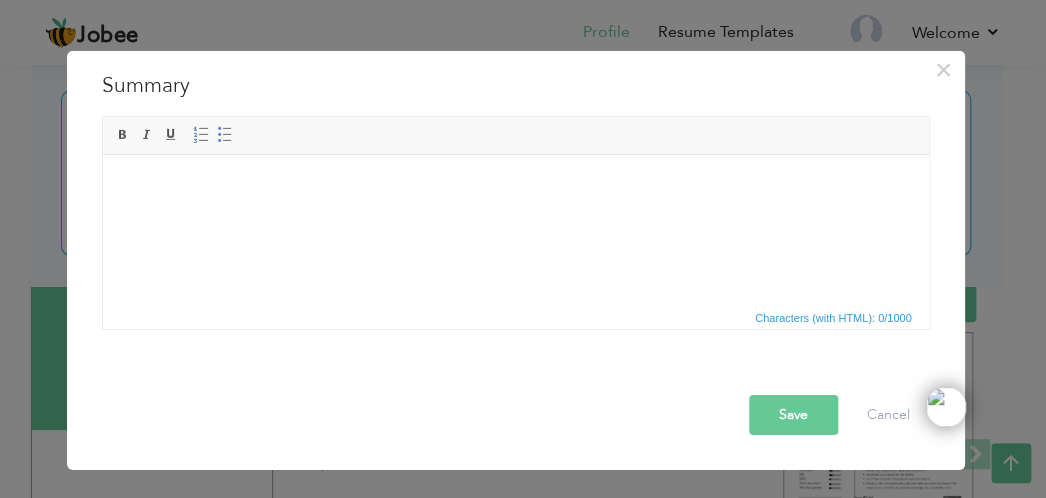 click at bounding box center [515, 184] 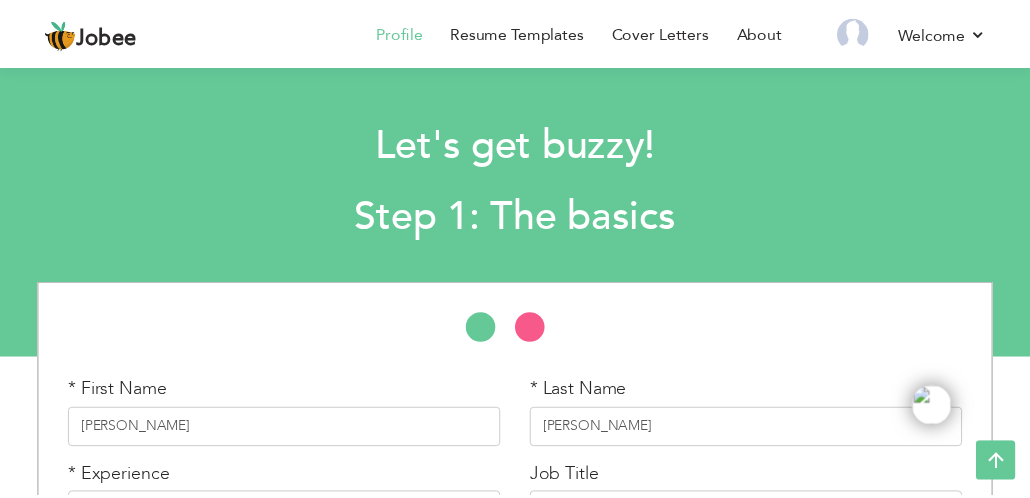 scroll, scrollTop: 228, scrollLeft: 0, axis: vertical 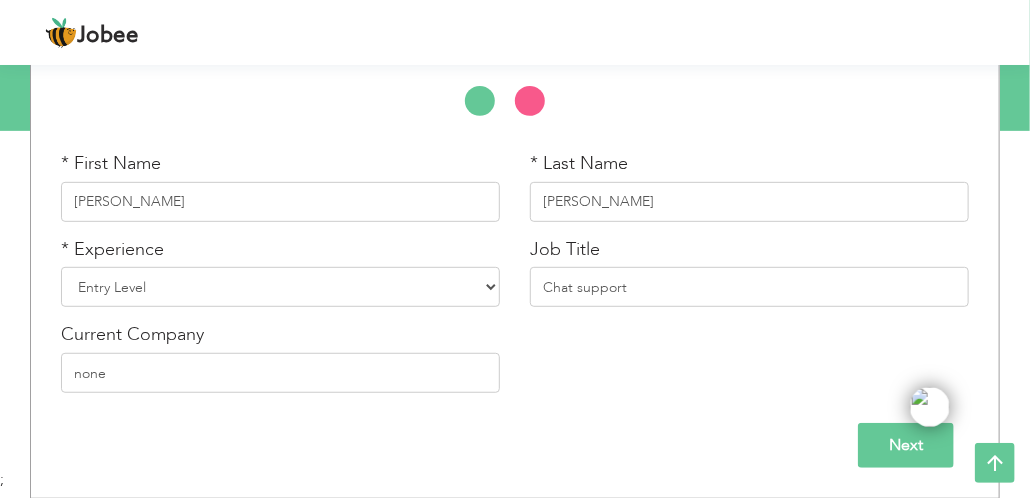 click on "Next" at bounding box center (906, 445) 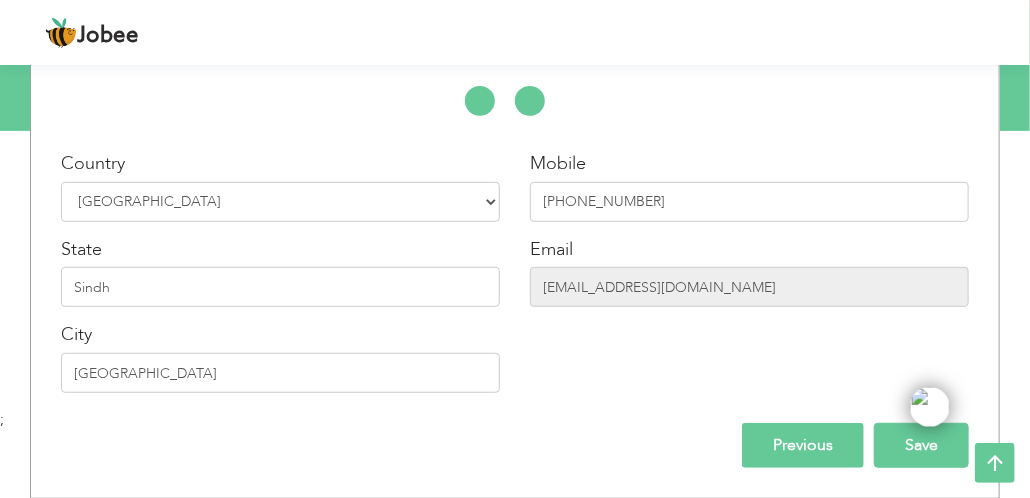 click on "Save" at bounding box center (921, 445) 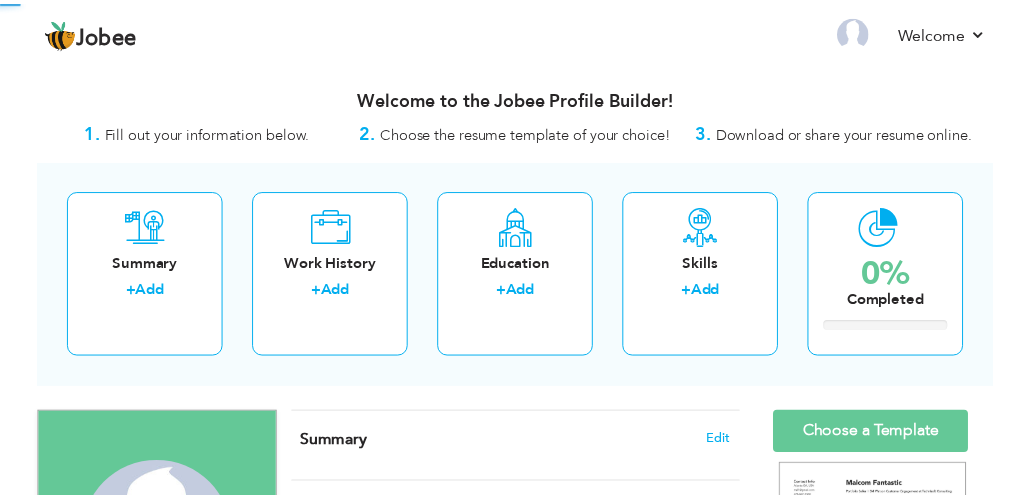 scroll, scrollTop: 0, scrollLeft: 0, axis: both 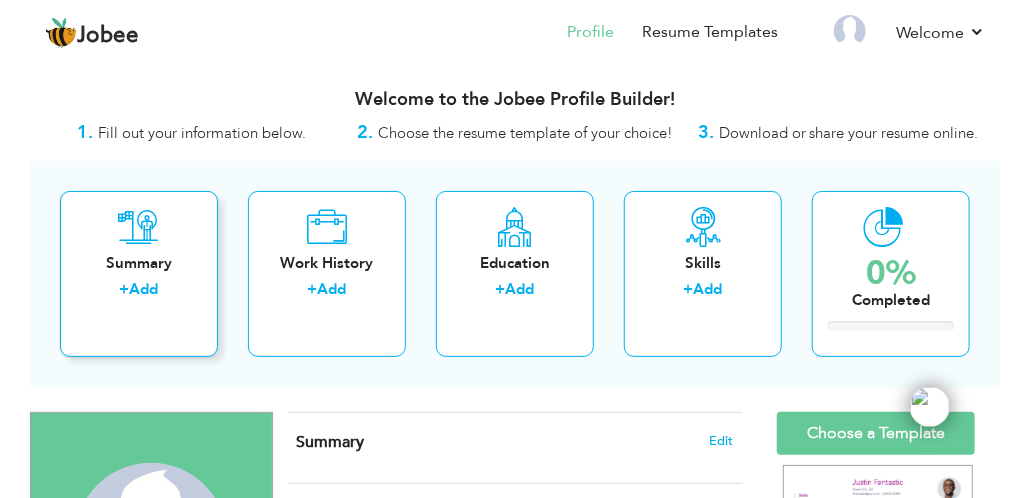 click on "Summary" at bounding box center [139, 263] 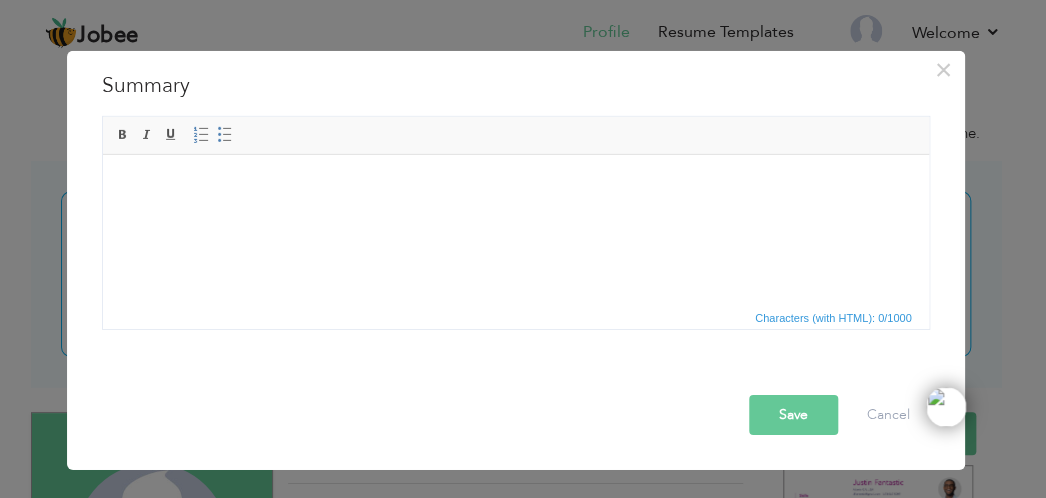 type 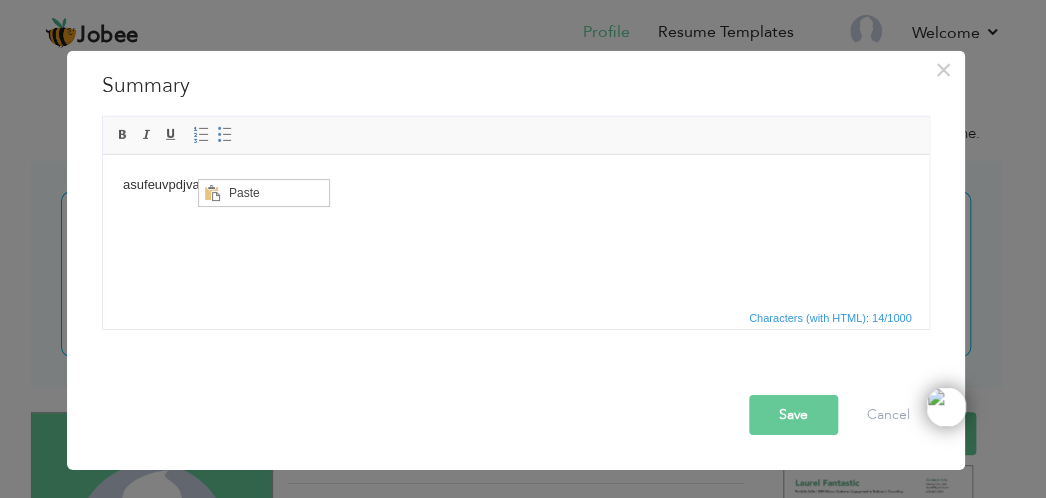 scroll, scrollTop: 0, scrollLeft: 0, axis: both 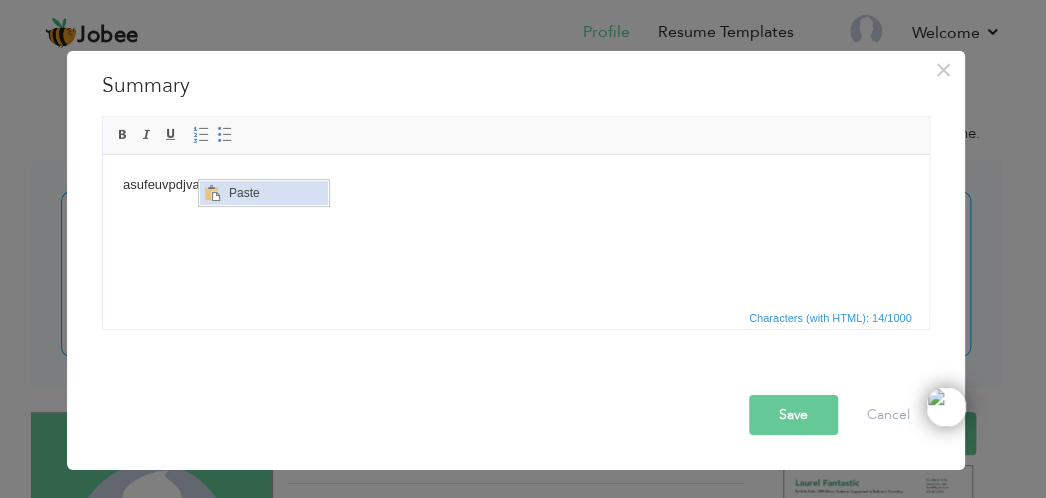 click at bounding box center [211, 192] 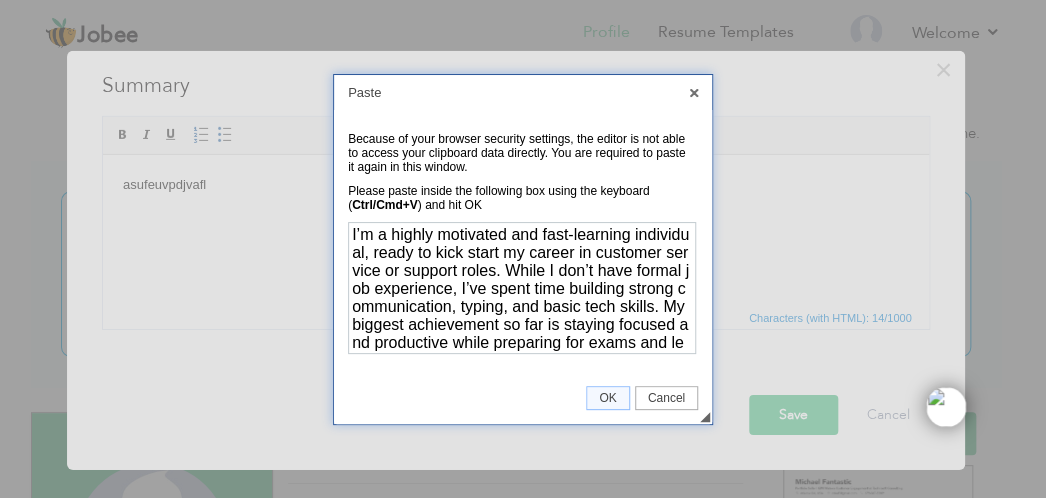 scroll, scrollTop: 64, scrollLeft: 0, axis: vertical 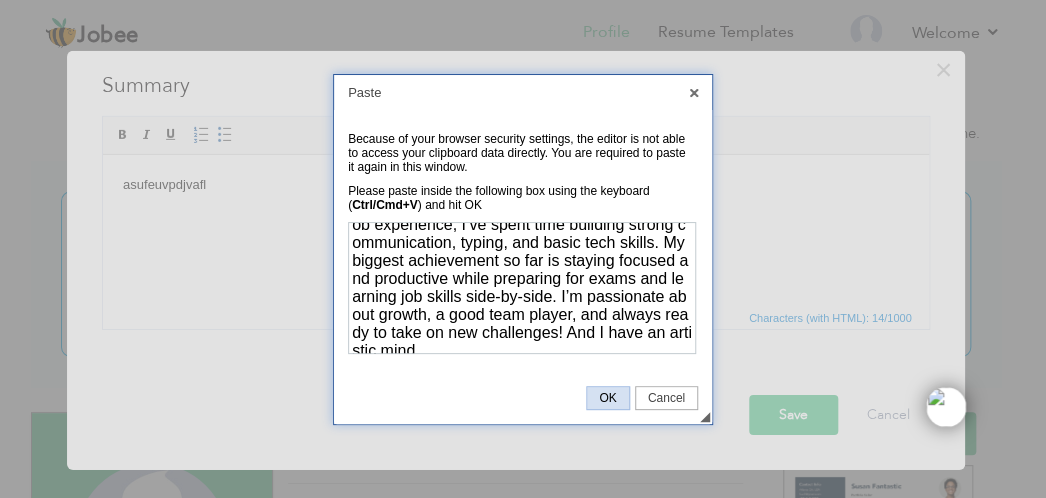 click on "OK" at bounding box center [607, 398] 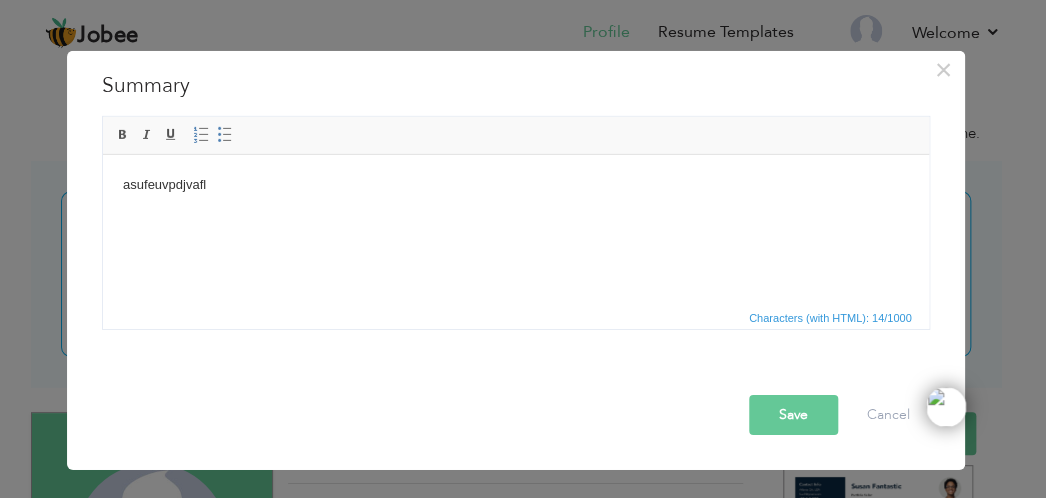 click on "asufeuvpdjvafl" at bounding box center (515, 184) 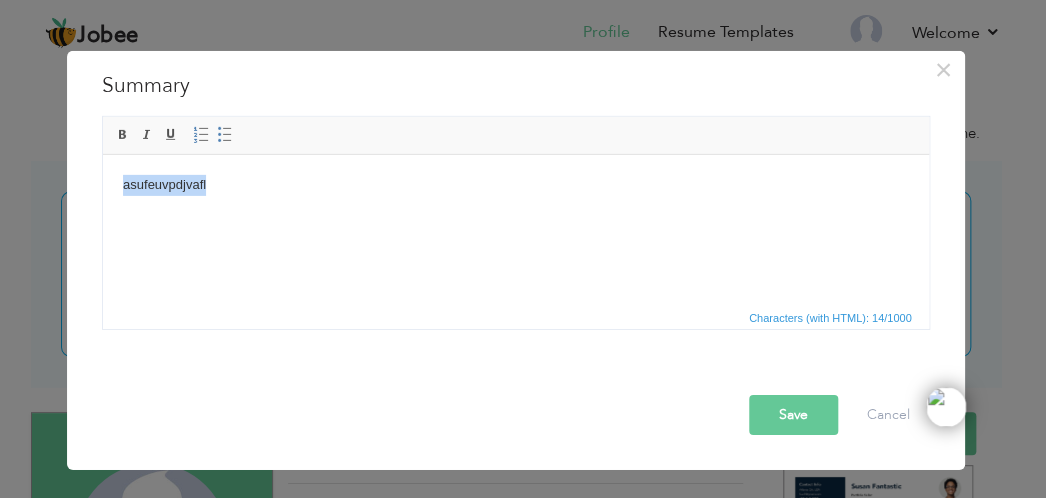 click on "asufeuvpdjvafl" at bounding box center (515, 184) 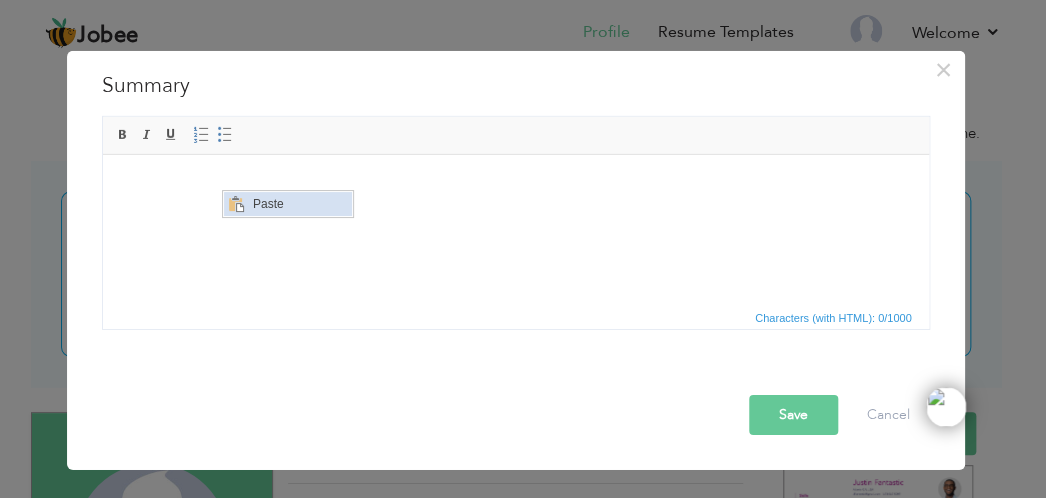 click on "Paste" at bounding box center [299, 203] 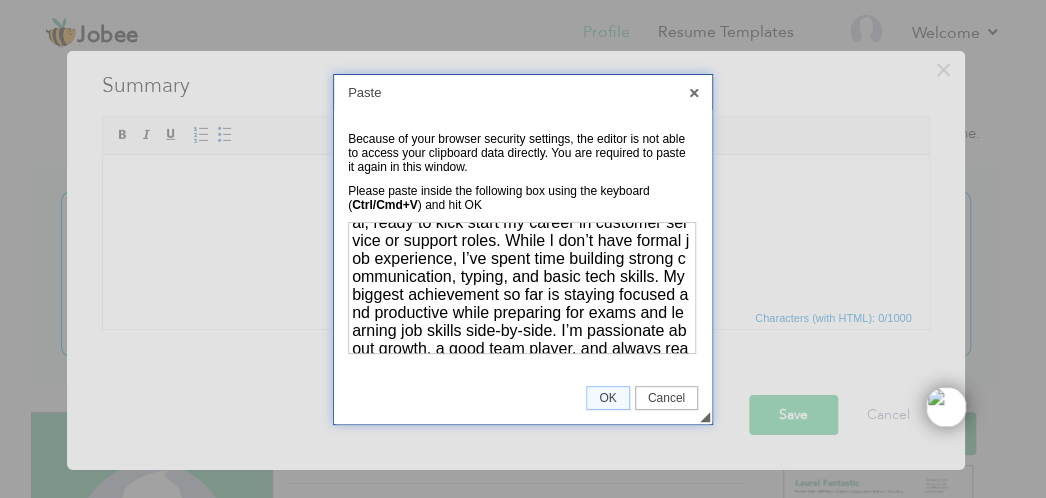 scroll, scrollTop: 64, scrollLeft: 0, axis: vertical 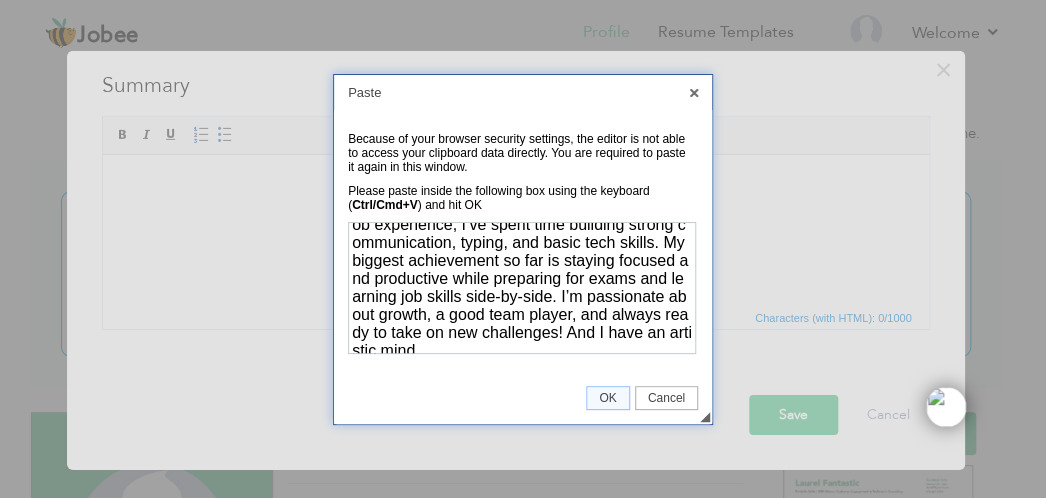 type 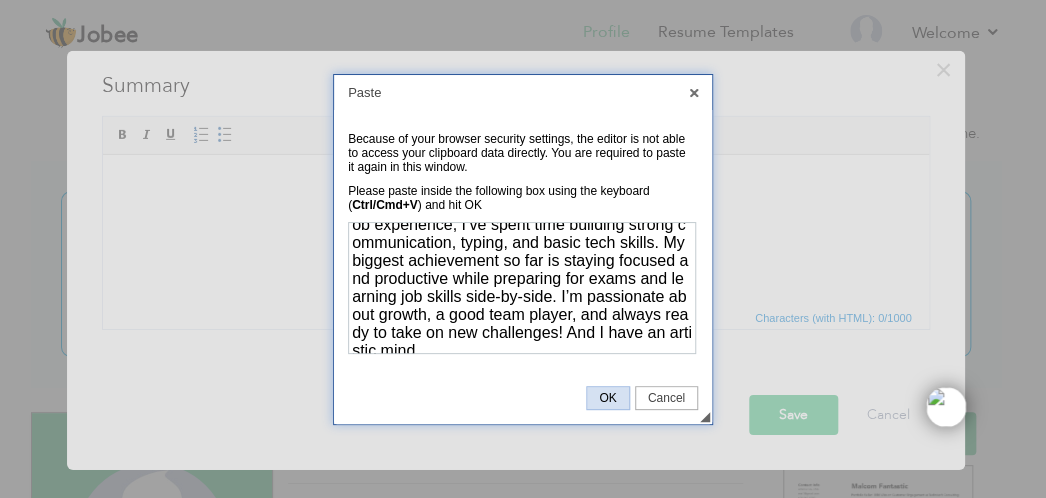 click on "OK" at bounding box center (607, 398) 